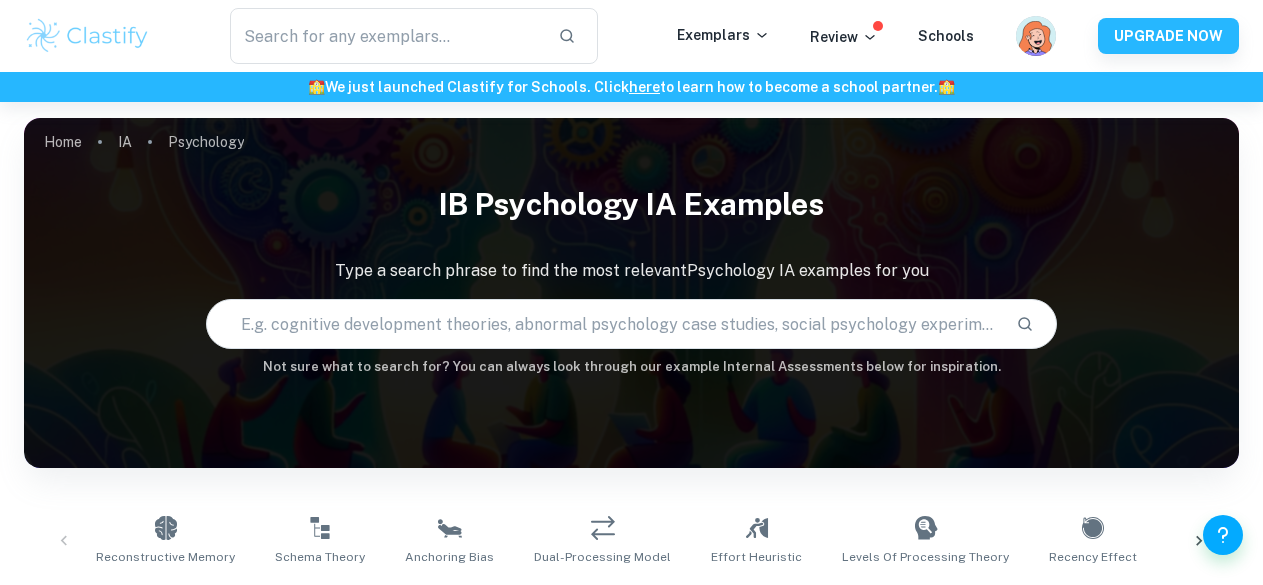 scroll, scrollTop: 250, scrollLeft: 0, axis: vertical 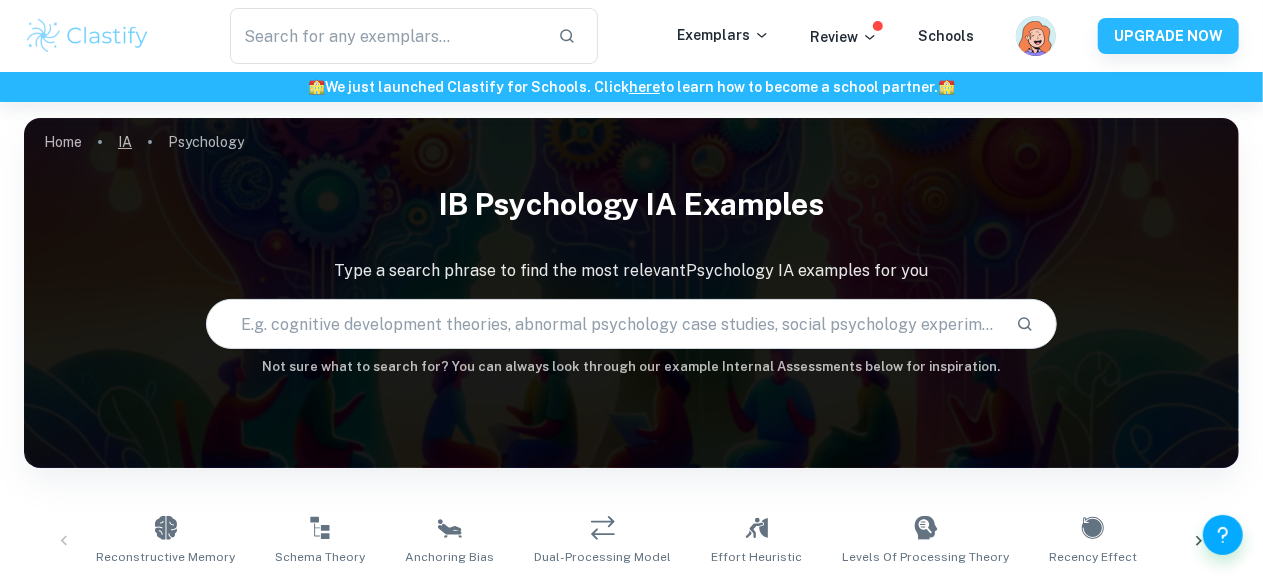 click on "IA" at bounding box center [125, 142] 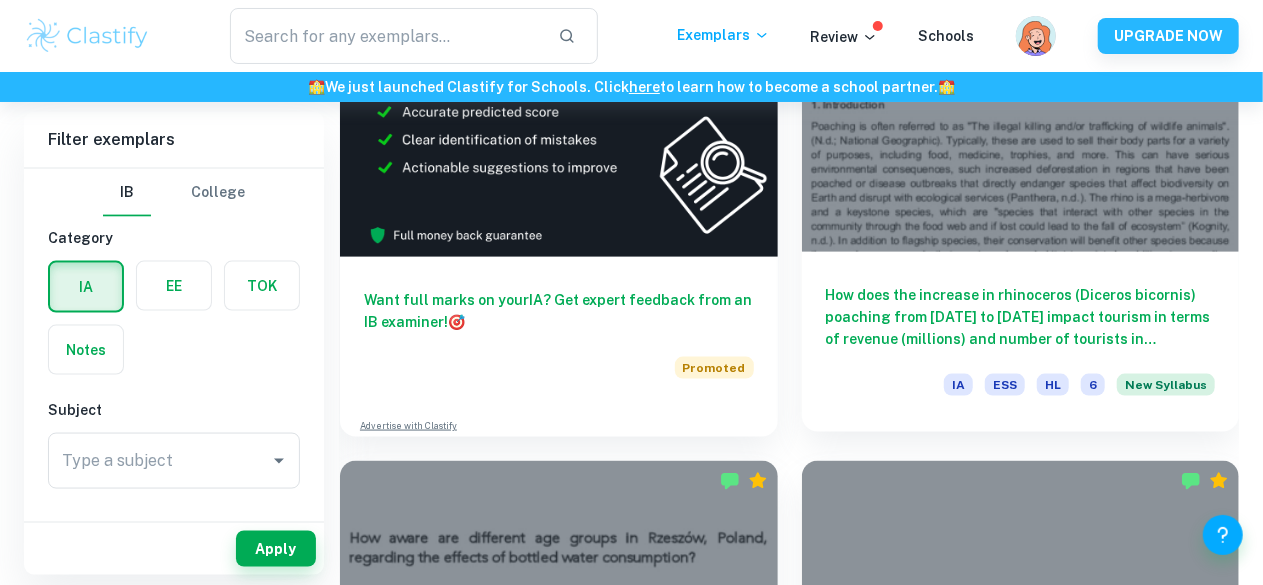 scroll, scrollTop: 1308, scrollLeft: 0, axis: vertical 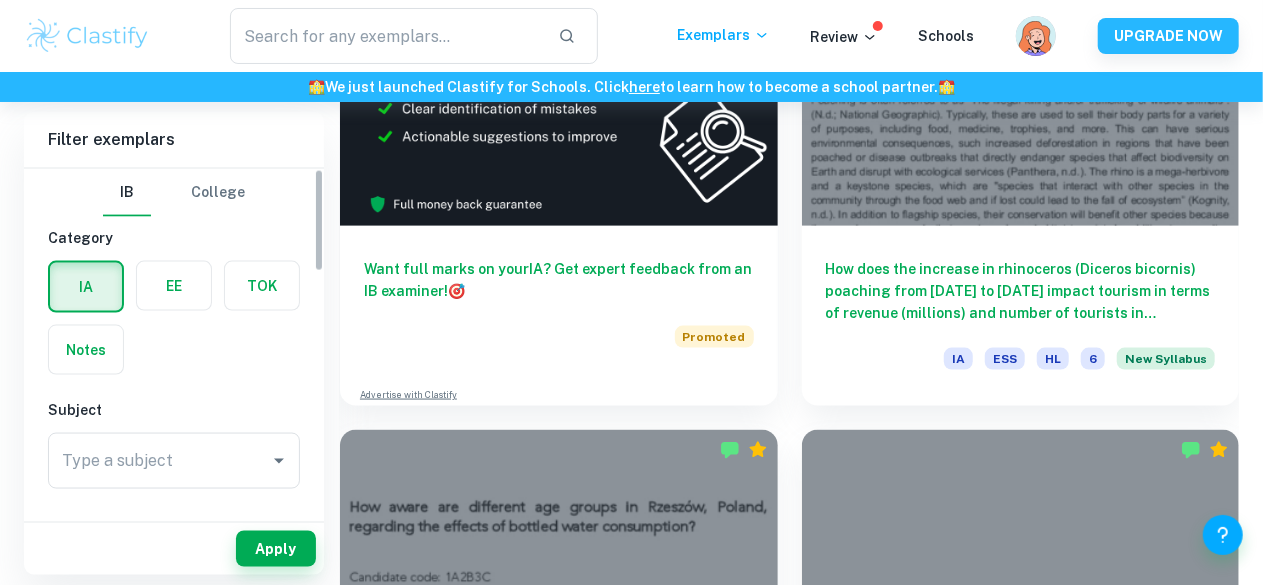 click at bounding box center (262, 286) 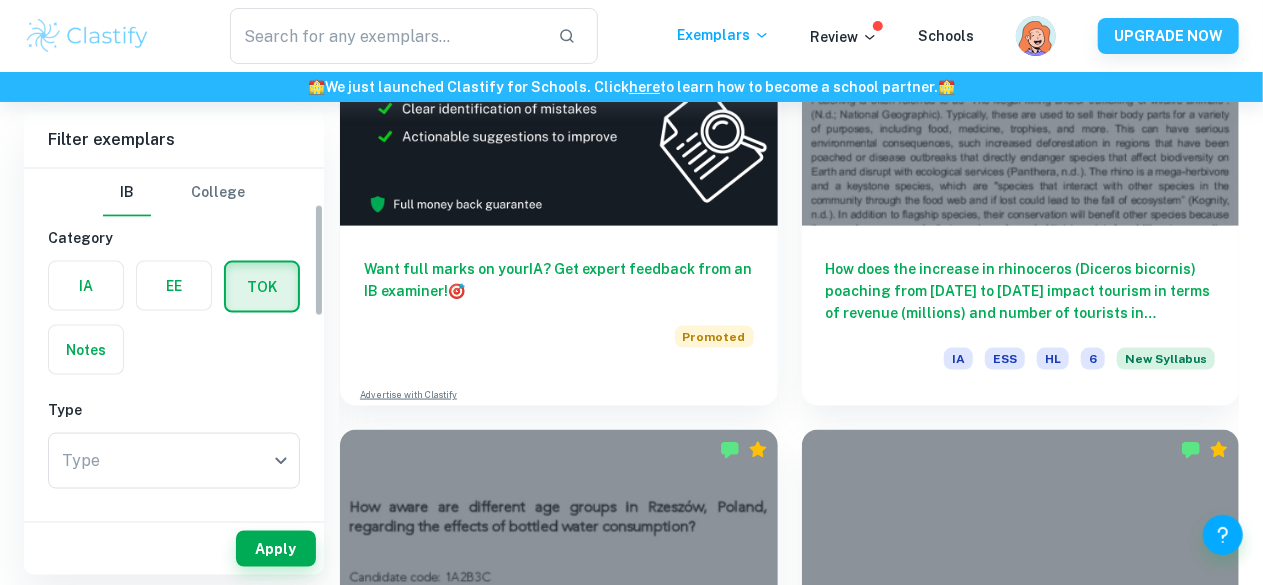 scroll, scrollTop: 130, scrollLeft: 0, axis: vertical 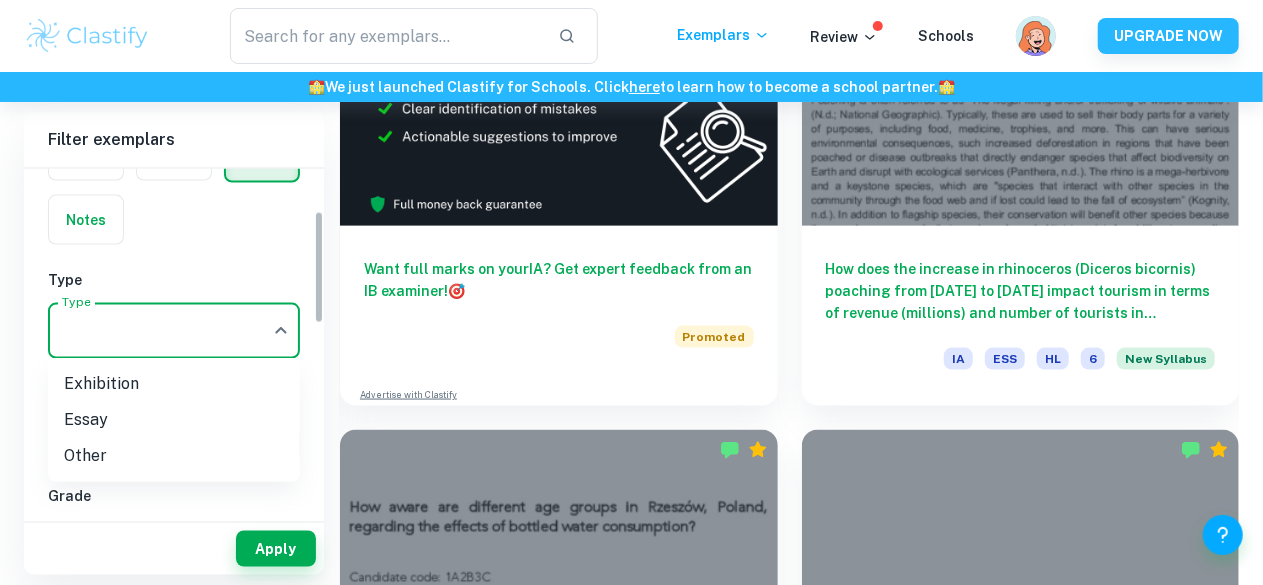 click on "We value your privacy We use cookies to enhance your browsing experience, serve personalised ads or content, and analyse our traffic. By clicking "Accept All", you consent to our use of cookies.   Cookie Policy Customise   Reject All   Accept All   Customise Consent Preferences   We use cookies to help you navigate efficiently and perform certain functions. You will find detailed information about all cookies under each consent category below. The cookies that are categorised as "Necessary" are stored on your browser as they are essential for enabling the basic functionalities of the site. ...  Show more For more information on how Google's third-party cookies operate and handle your data, see:   Google Privacy Policy Necessary Always Active Necessary cookies are required to enable the basic features of this site, such as providing secure log-in or adjusting your consent preferences. These cookies do not store any personally identifiable data. Functional Analytics Performance Advertisement Uncategorised" at bounding box center [631, -914] 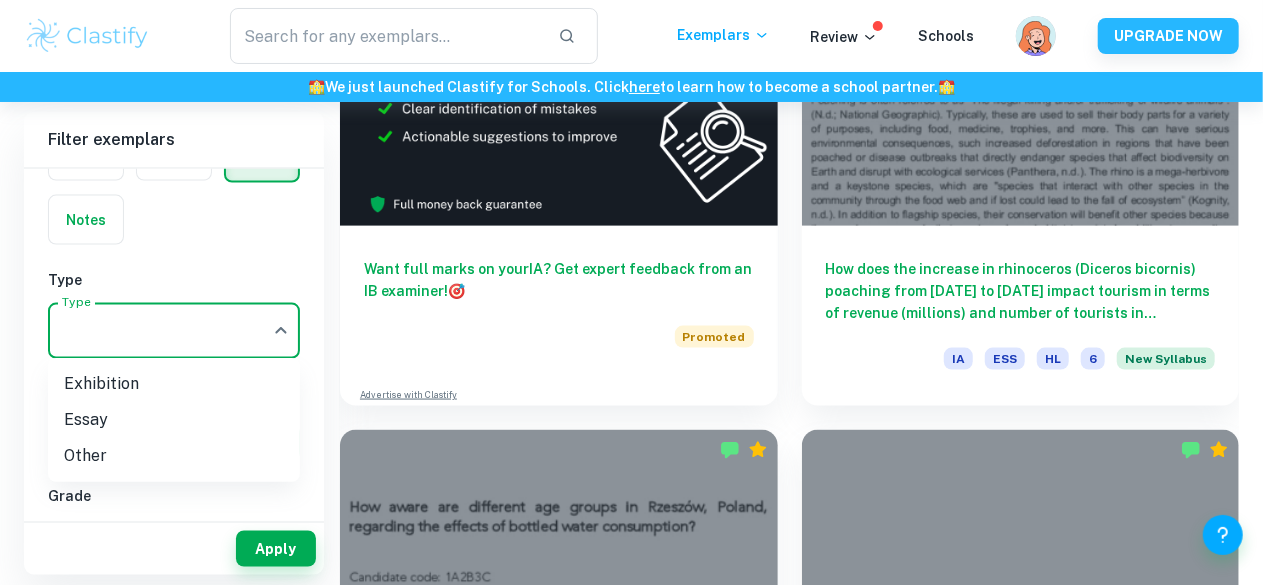 click on "Exhibition" at bounding box center [174, 384] 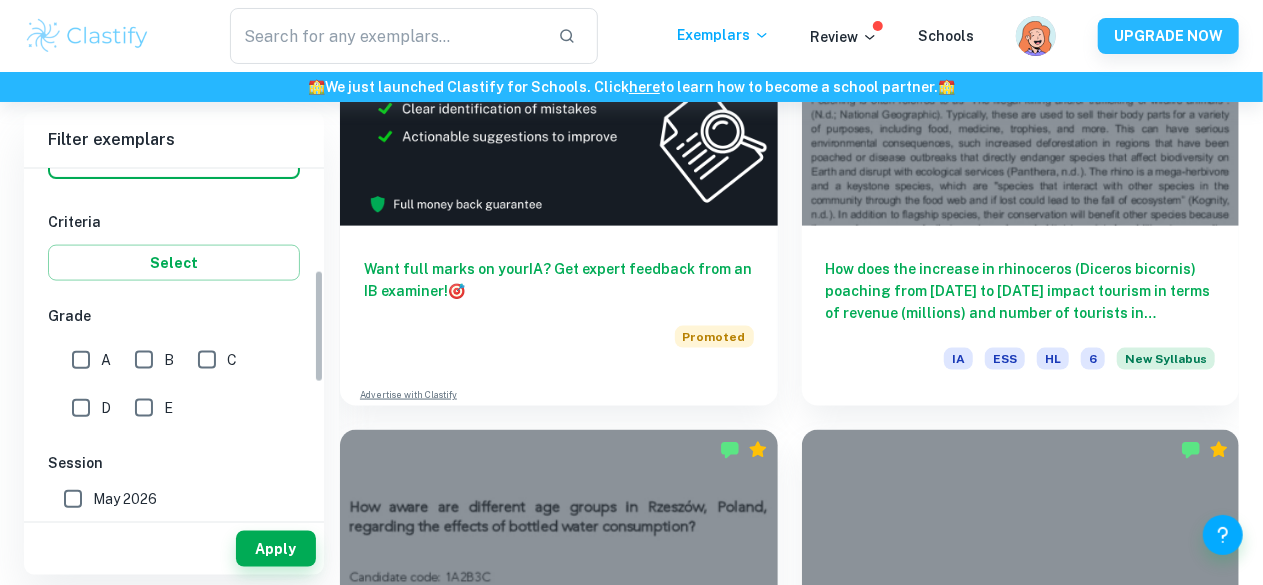 scroll, scrollTop: 309, scrollLeft: 0, axis: vertical 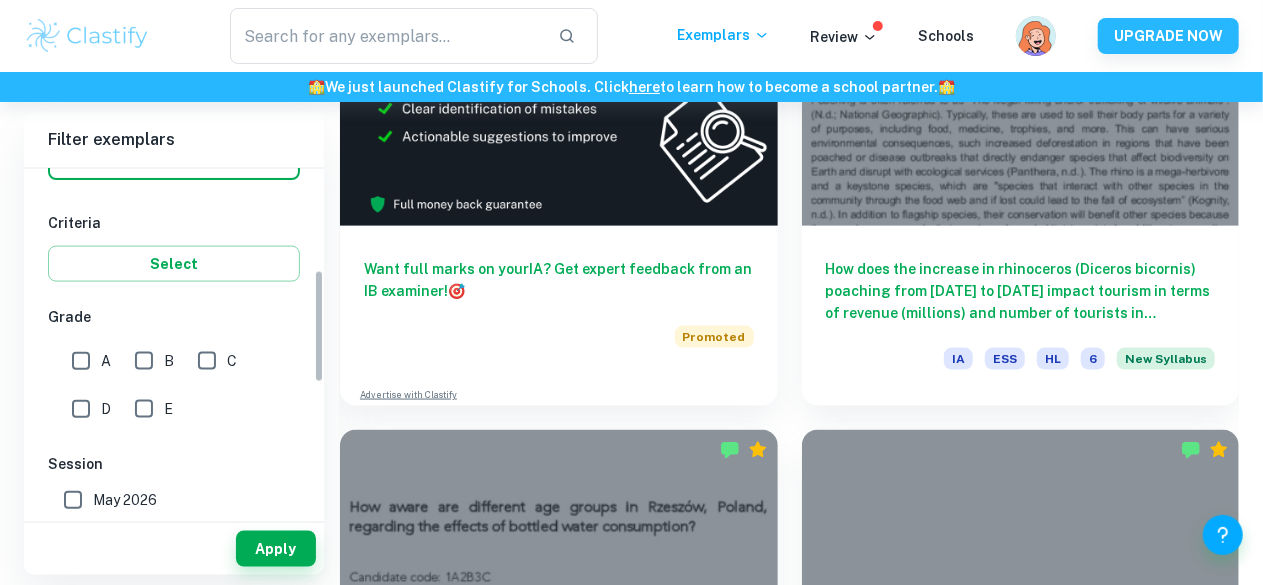 click on "A" at bounding box center [81, 361] 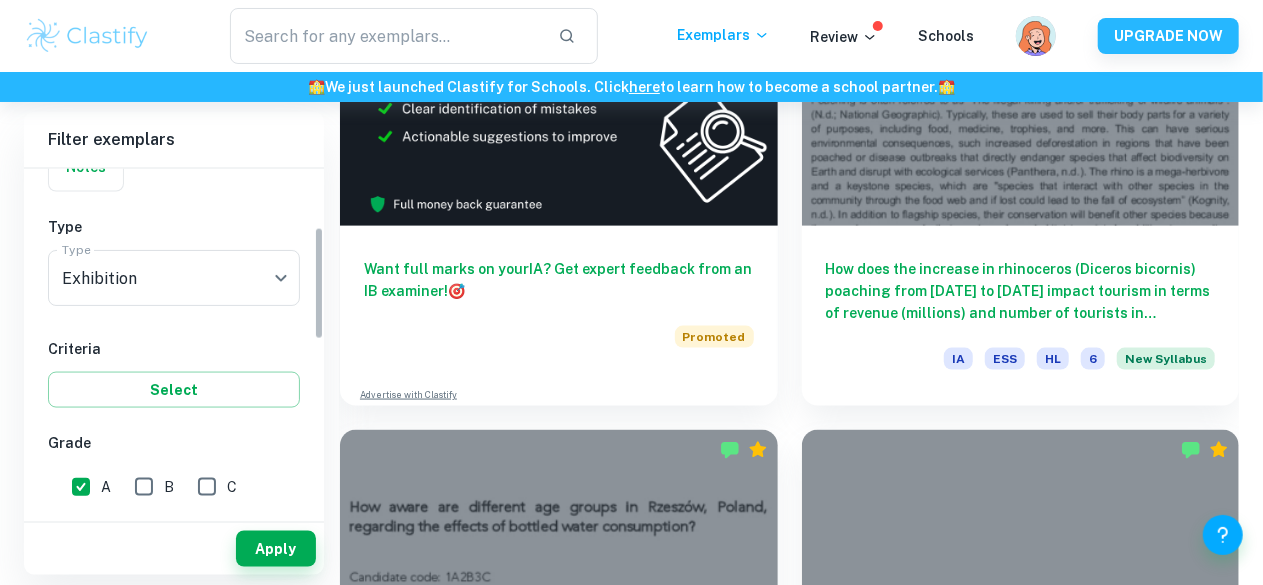 scroll, scrollTop: 176, scrollLeft: 0, axis: vertical 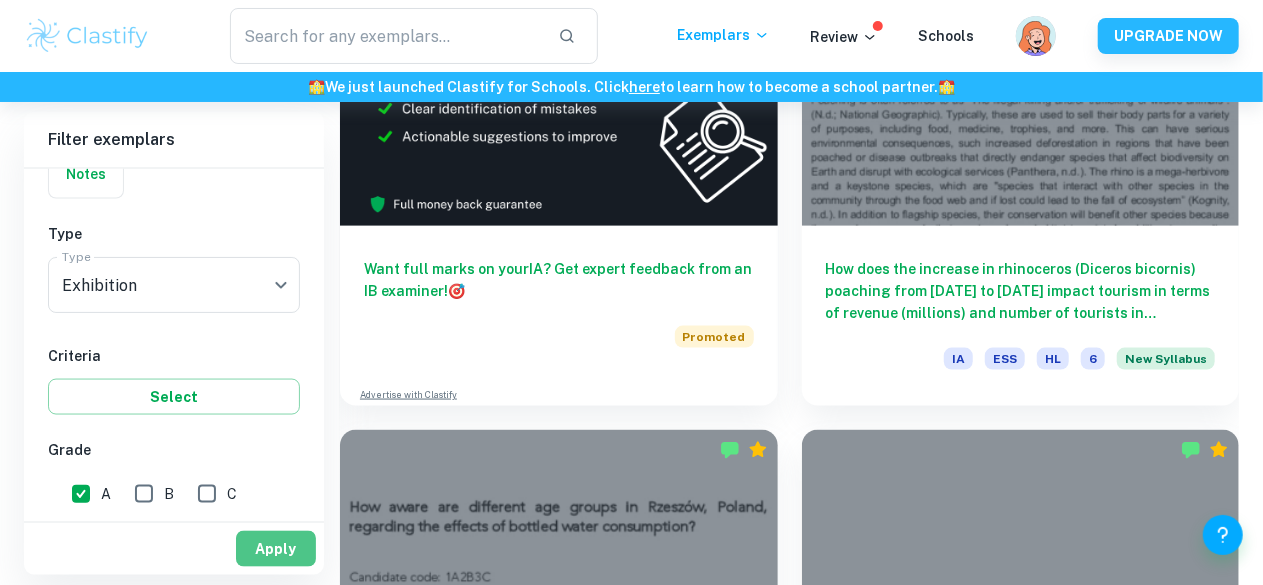 click on "Apply" at bounding box center [276, 549] 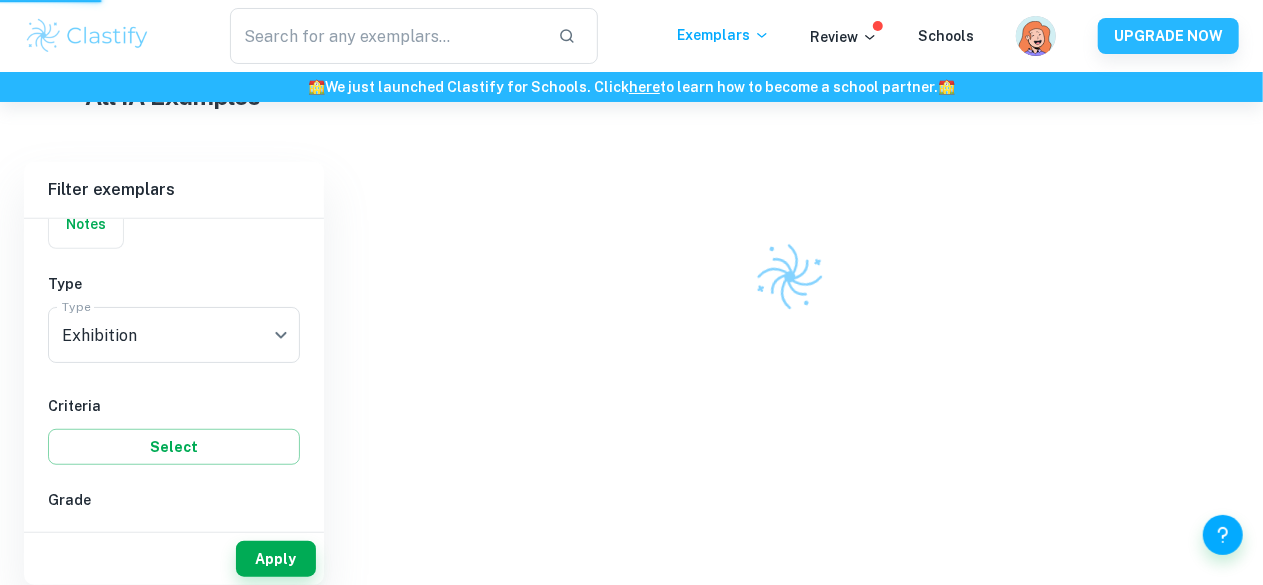 scroll, scrollTop: 482, scrollLeft: 0, axis: vertical 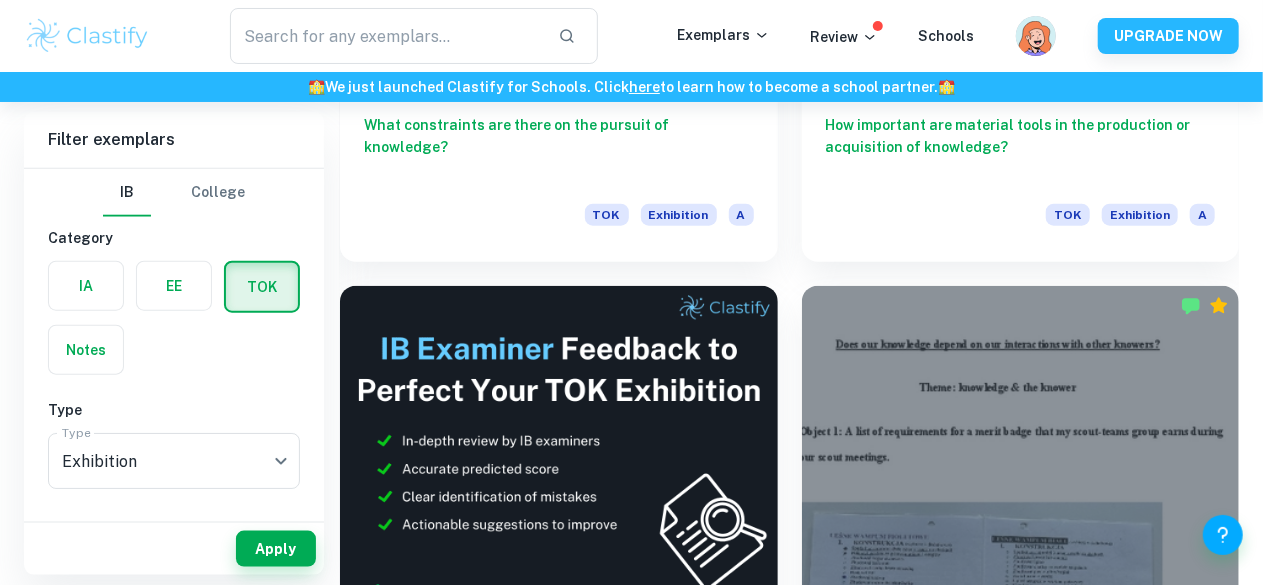click at bounding box center (559, 977) 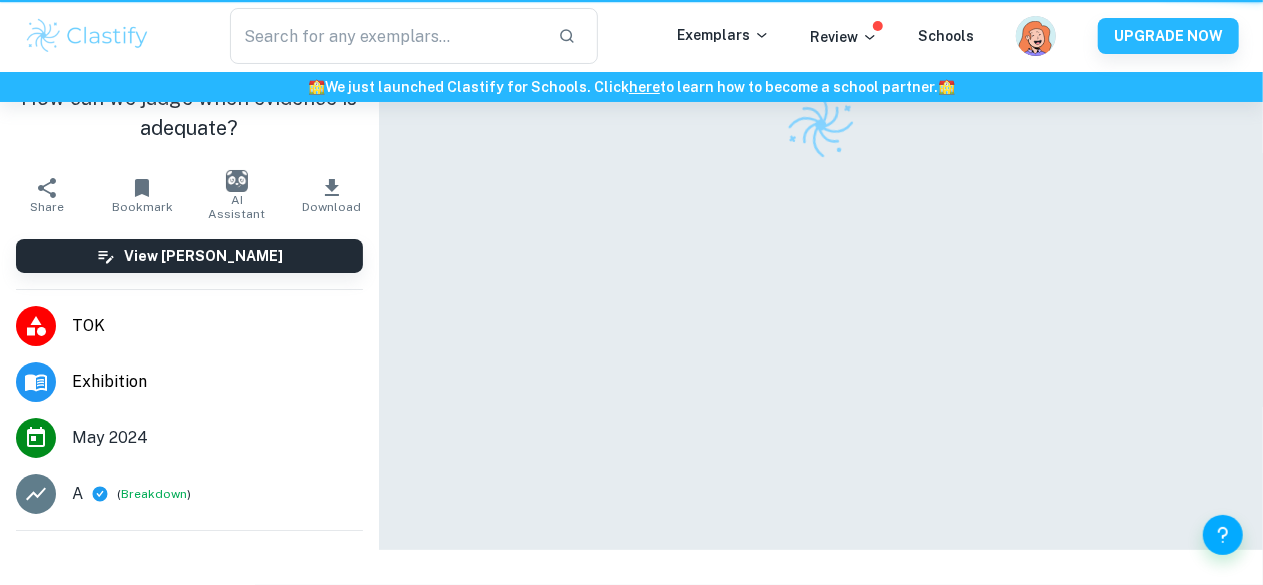 scroll, scrollTop: 0, scrollLeft: 0, axis: both 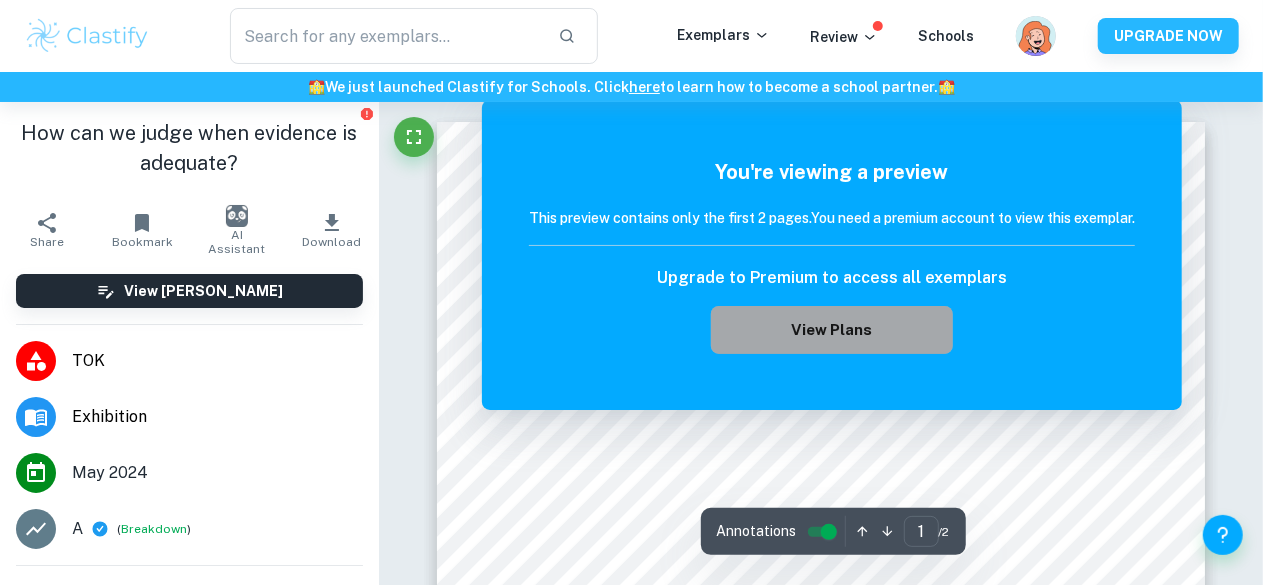 click on "View Plans" at bounding box center (832, 330) 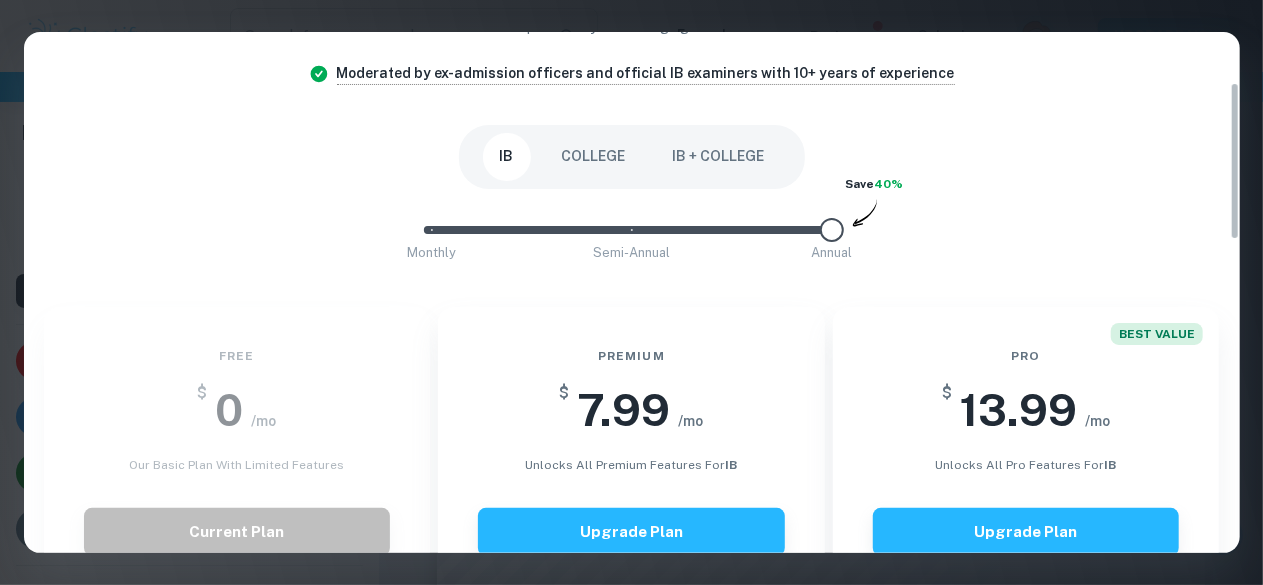 scroll, scrollTop: 168, scrollLeft: 0, axis: vertical 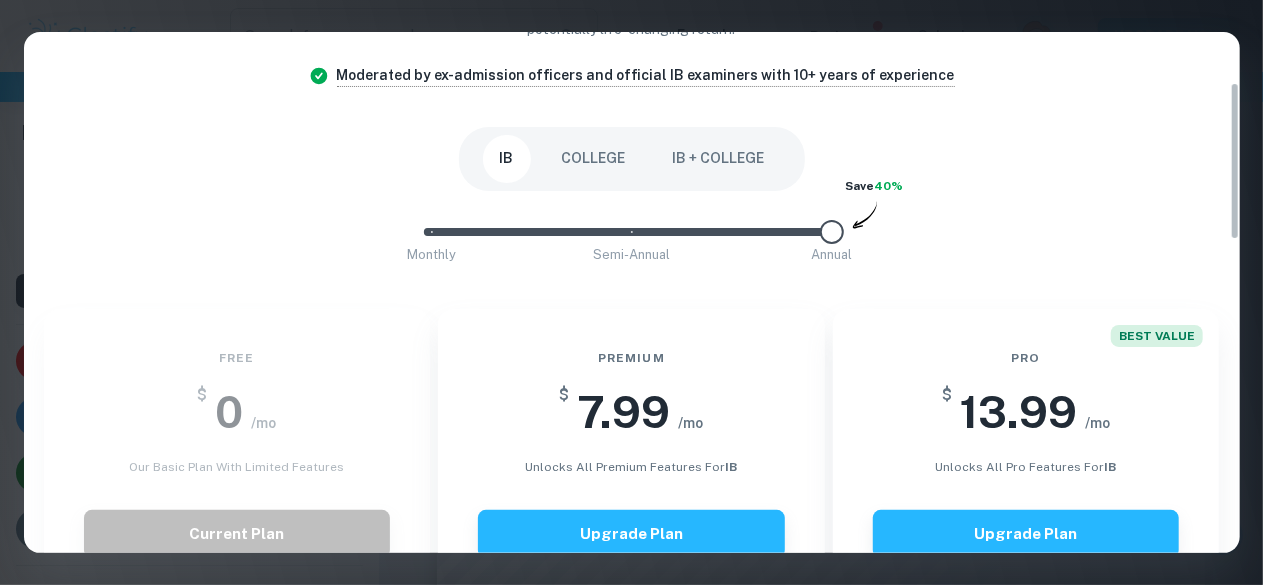 type on "2" 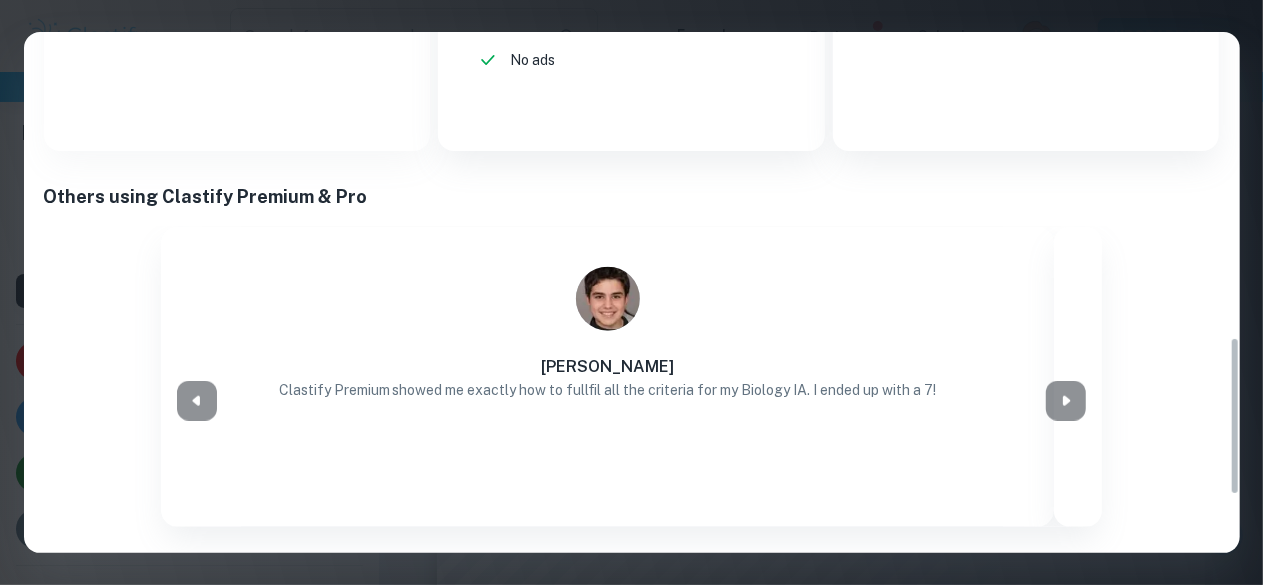 scroll, scrollTop: 1195, scrollLeft: 0, axis: vertical 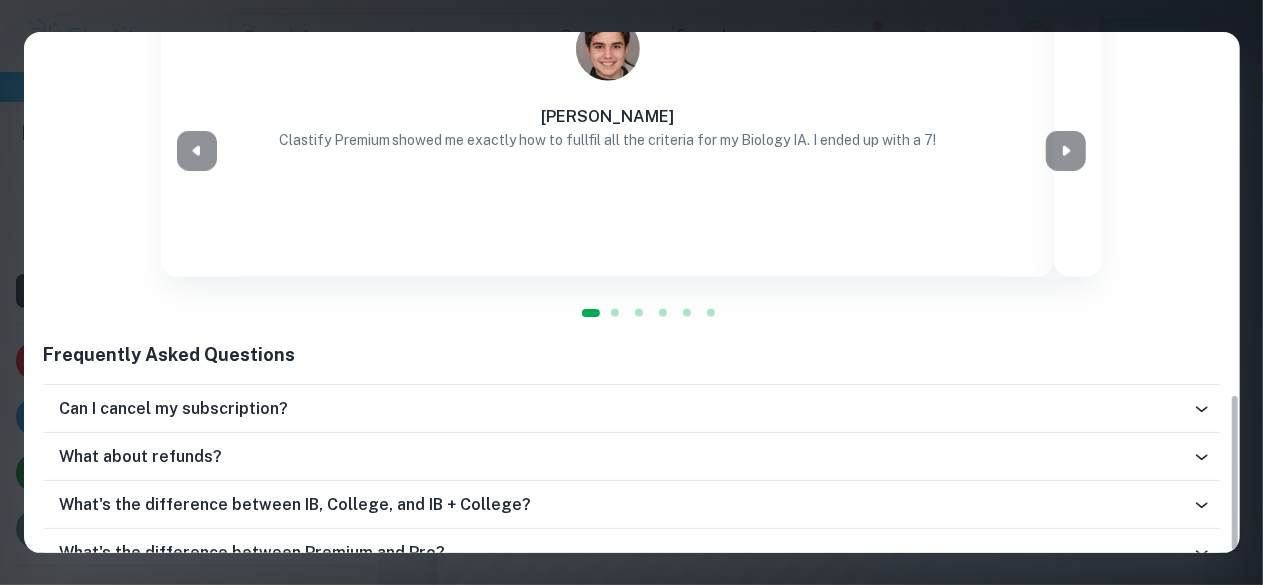 click on "What about refunds?" at bounding box center [632, 457] 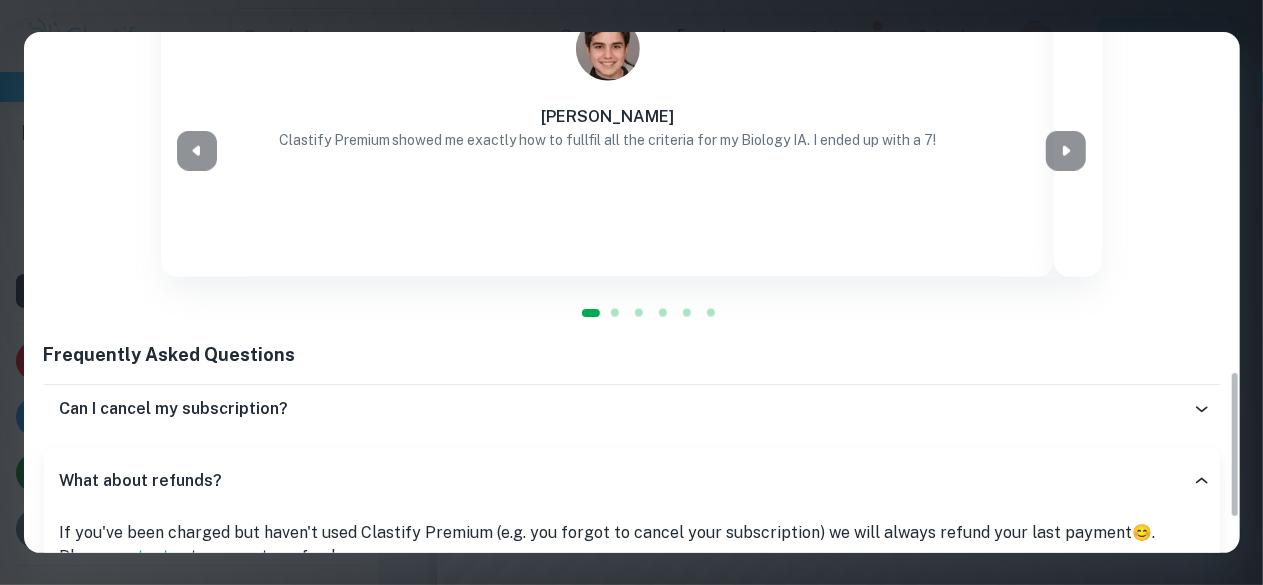 click on "Easily Ace Your IB Coursework & Crush College Essays with  Clastify Premium The quality of your education determines the success of your future. For a fraction of the cost of a tutor or prep course, you gain access to the same strategies and insights that have helped countless students ace their IB coursework and college applications. It's a small investment, with a potentially life-changing return. Moderated by ex-admission officers and official IB examiners with 10+ years of experience IB COLLEGE IB + COLLEGE Monthly Semi-Annual Annual Save  40% Free $ 0 /mo Our basic plan with limited features Current Plan Limited access to exemplars New! No access to examiner marking New! Only overall scores visible New! Downloading not allowed New! Ads New! Premium $ 7.99 /mo unlocks all premium features for  IB Upgrade Plan Unlimited access to all IB exemplars New! Unlock full IB mark schemes New! Full access to IB examiner comments New! See exact scores of IB exemplars New! Download 15 IB exemplars per month New! New!" at bounding box center (632, -196) 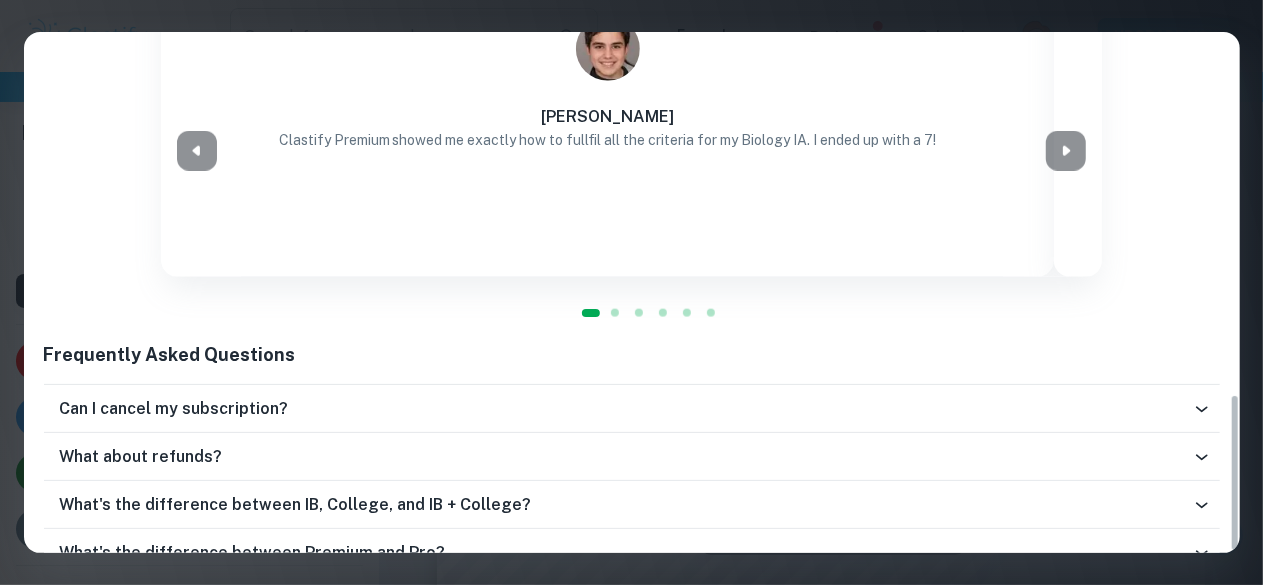 scroll, scrollTop: 213, scrollLeft: 0, axis: vertical 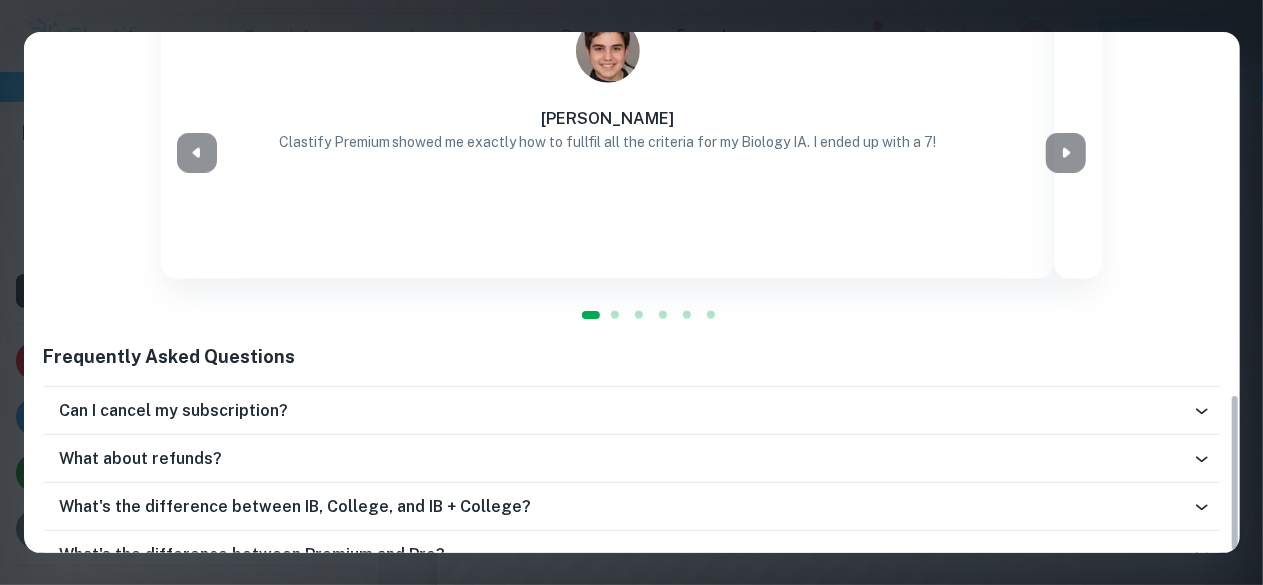 click on "What's the difference between IB, College, and IB + College?" at bounding box center (626, 507) 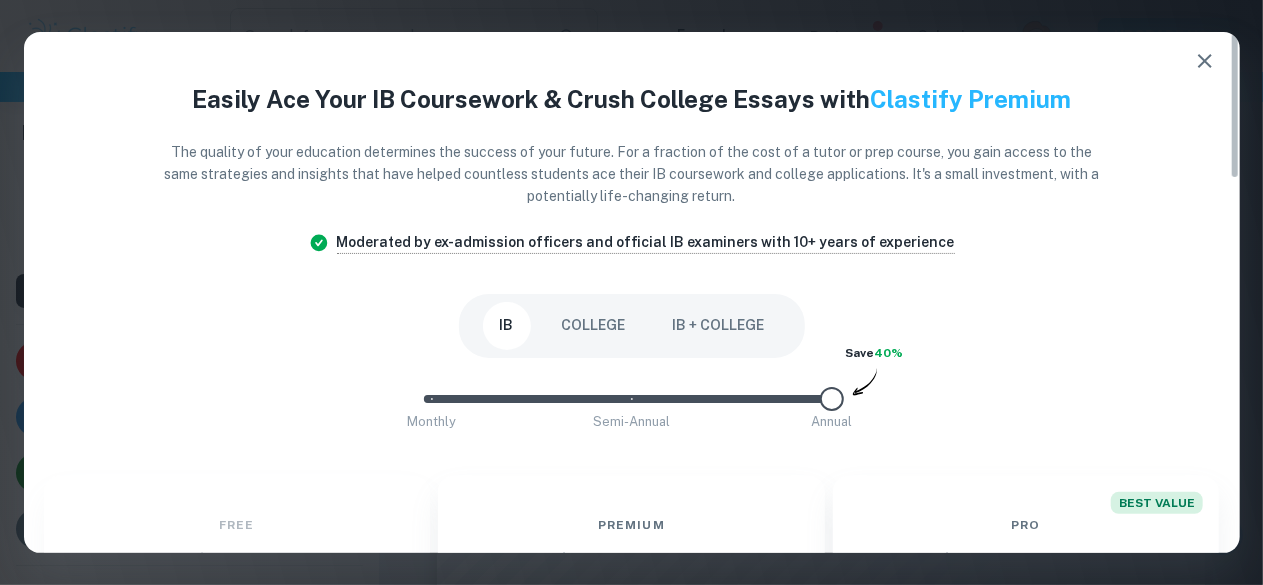 scroll, scrollTop: 1, scrollLeft: 0, axis: vertical 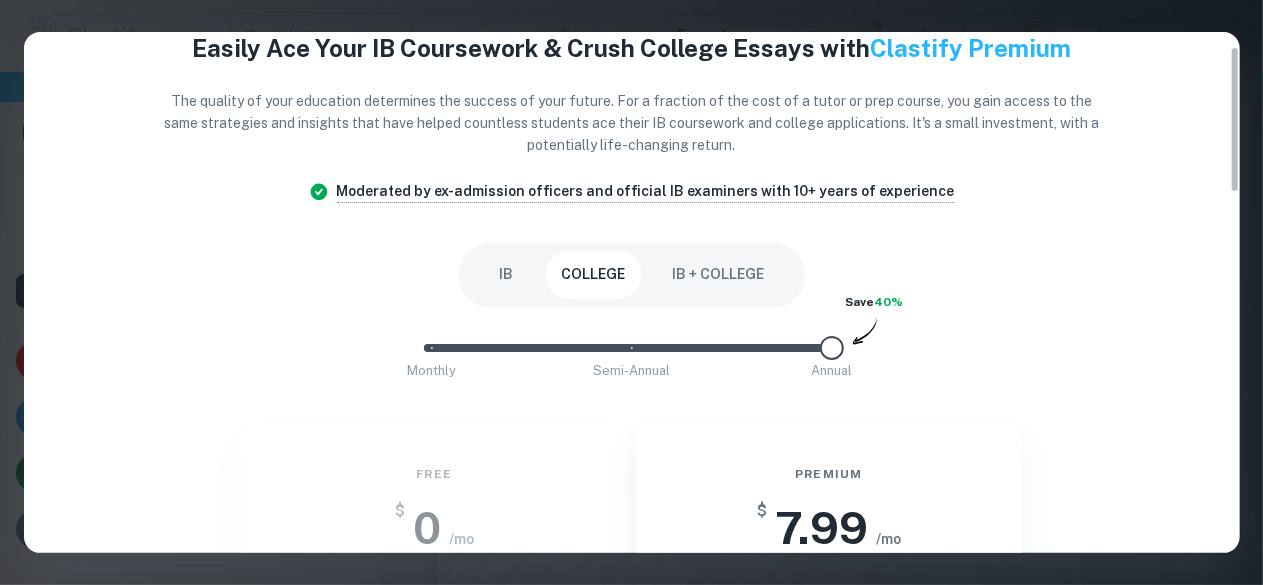 click on "IB + COLLEGE" at bounding box center (719, 275) 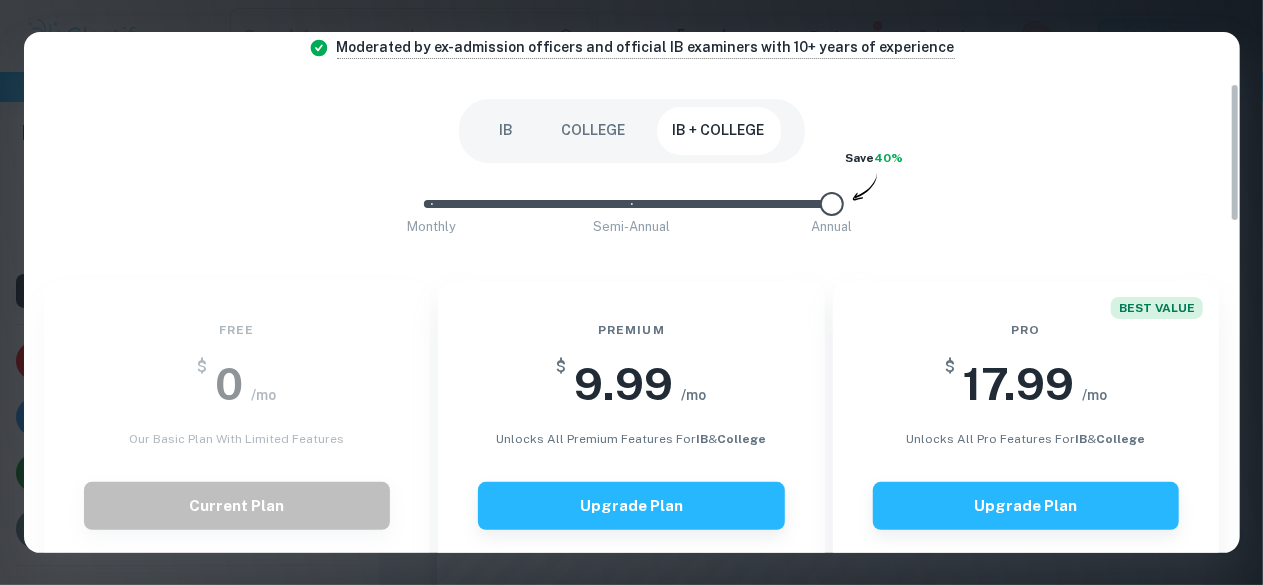 scroll, scrollTop: 192, scrollLeft: 0, axis: vertical 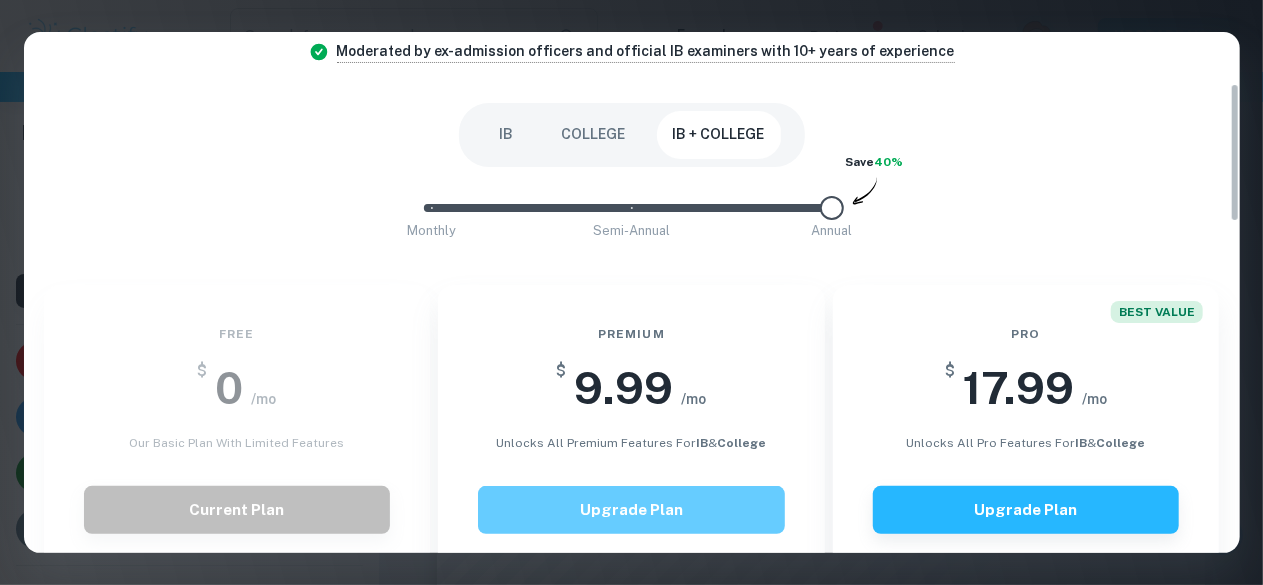 click on "Upgrade Plan" at bounding box center (631, 510) 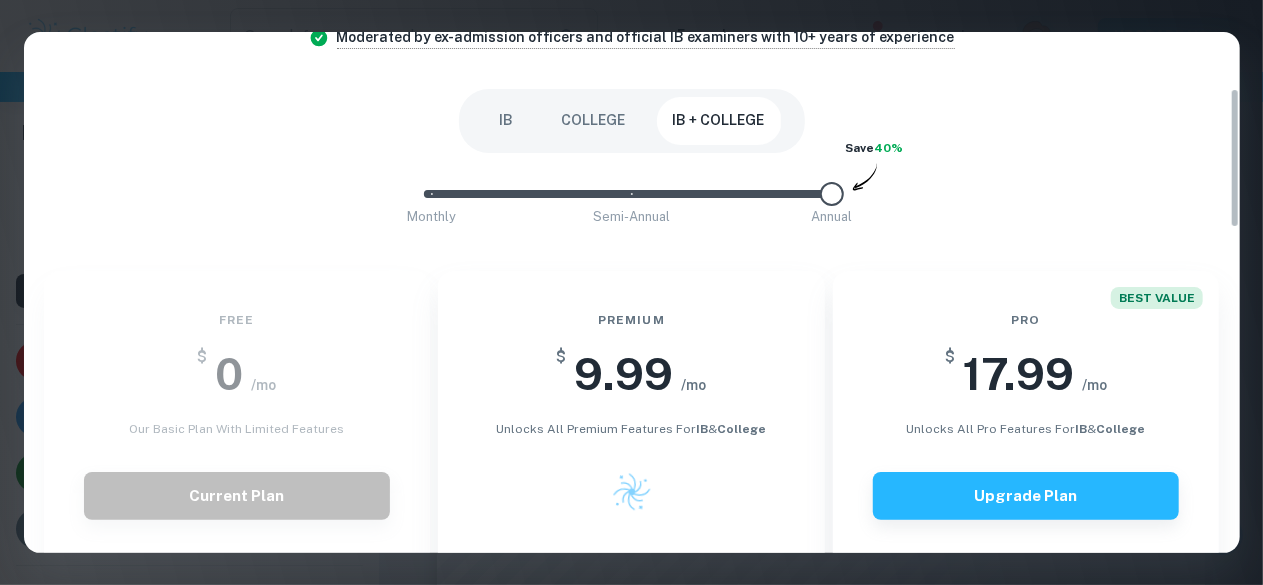 scroll, scrollTop: 346, scrollLeft: 0, axis: vertical 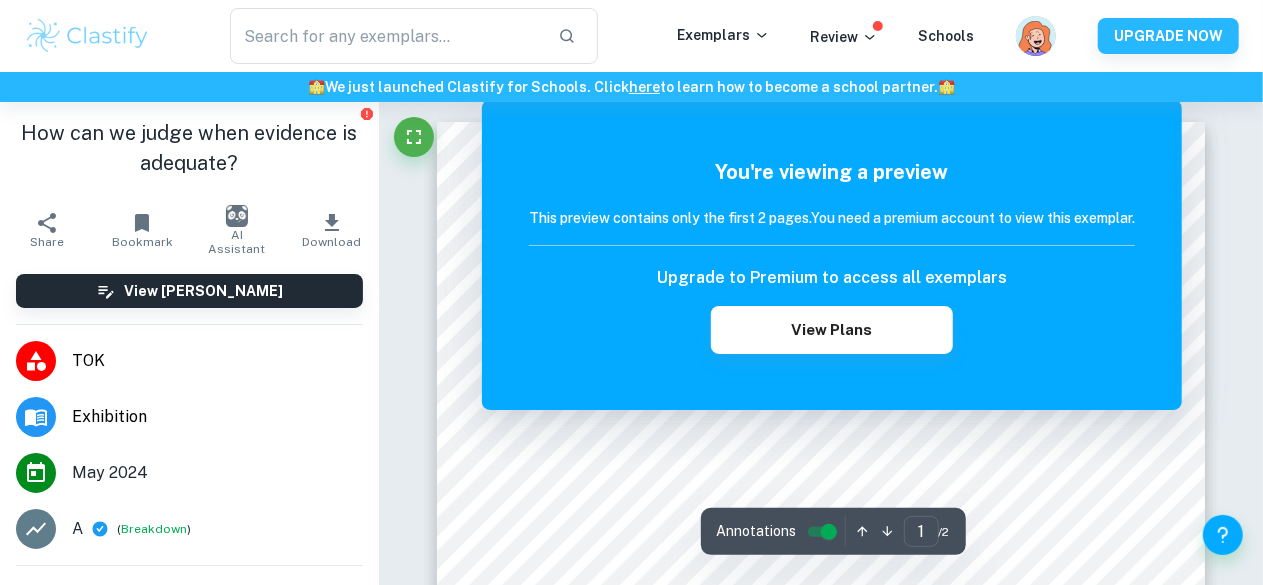 click on "Correct Criterion A :   The work is based on one of the 35 Prompts released by the IBO for the examination session Comment:  The student has based the TOK essay on one of the 35 prompts released by the IBO for the examination session which is "How can we judge when evidence is adequate?" Correct Other :   Comment: Unlock access to all  examiner  comments with Clastify Premium Upgrade Now   Correct Criterion A :   The Exhibition clearly identifies 3 objects, all linked to the chosen prompt Comment:  The student has clearly identified three objects in their TOK essay by providing labels for each object. Correct Criterion A :   The Exhibition clearly identifies 3 objects, all linked to the chosen prompt Comment:  The student has clearly identified three objects in their TOK essay by providing labels for each object. Correct Criterion A :   The Exhibition clearly identifies 3 objects, all linked to the chosen prompt Comment: Correct Criterion A :   Comment: Unlock access to all  examiner Upgrade Now   Correct :" at bounding box center [821, 1272] 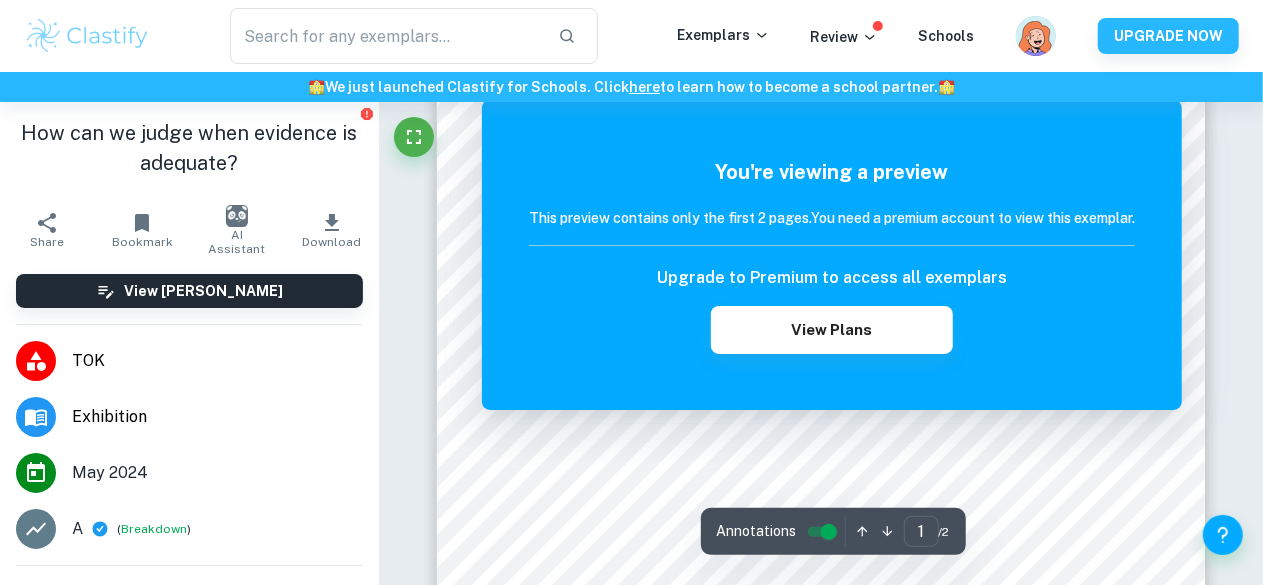 scroll, scrollTop: 0, scrollLeft: 0, axis: both 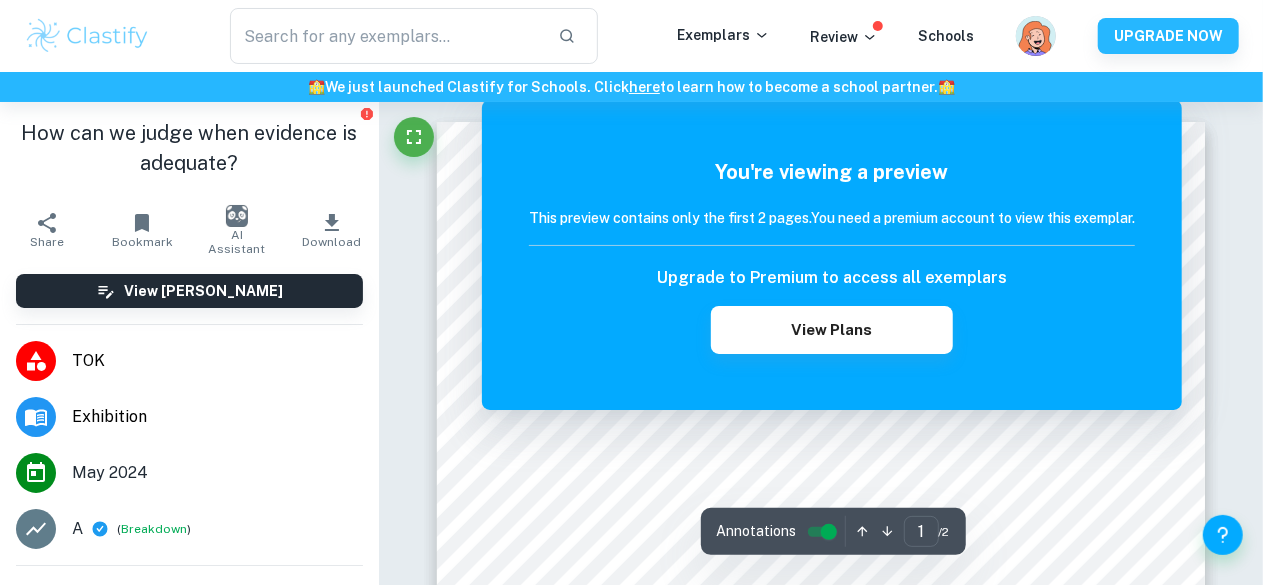 click on "Upgrade to Premium to access all exemplars" at bounding box center (832, 278) 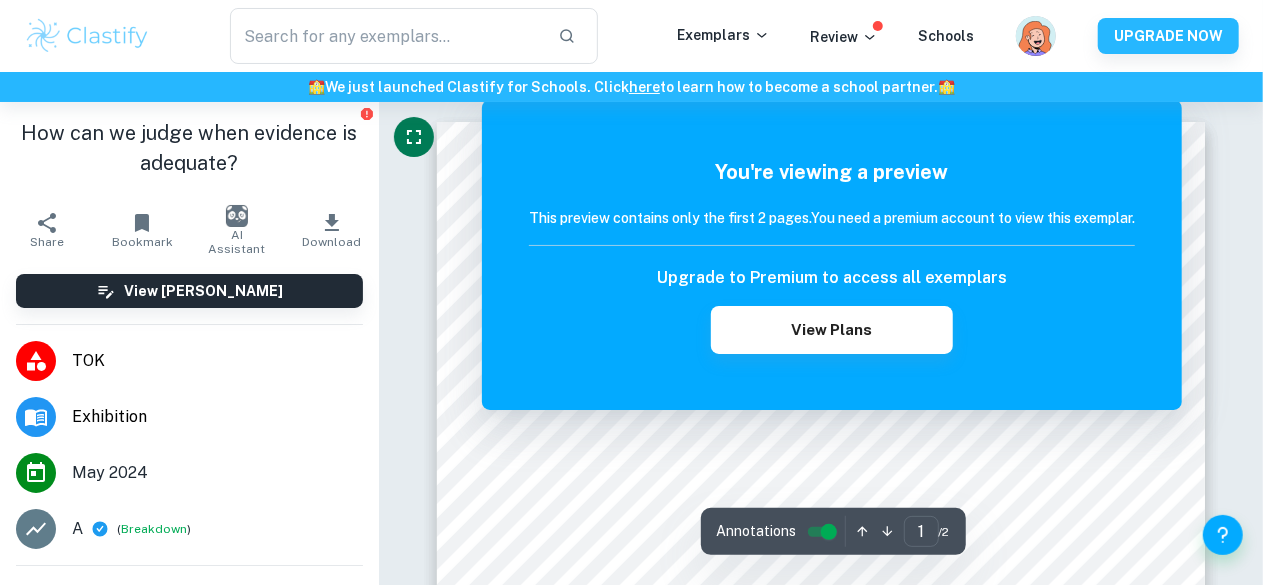 click 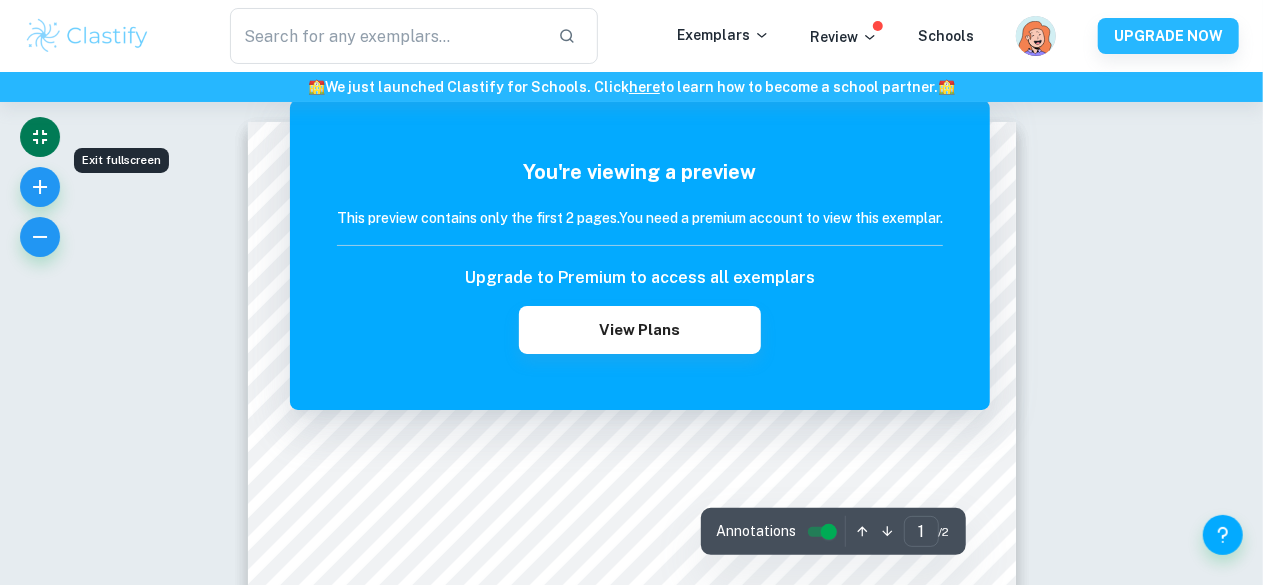 scroll, scrollTop: 23, scrollLeft: 0, axis: vertical 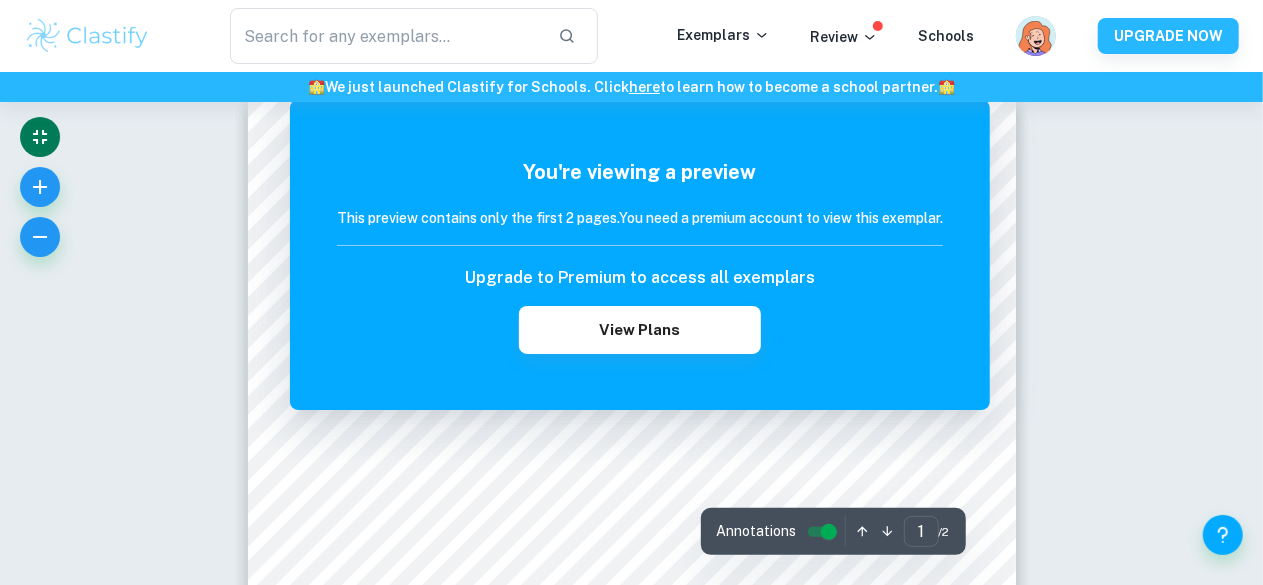 click on "This preview contains only the first 2 pages.  You need a premium account to view this exemplar." at bounding box center (640, 218) 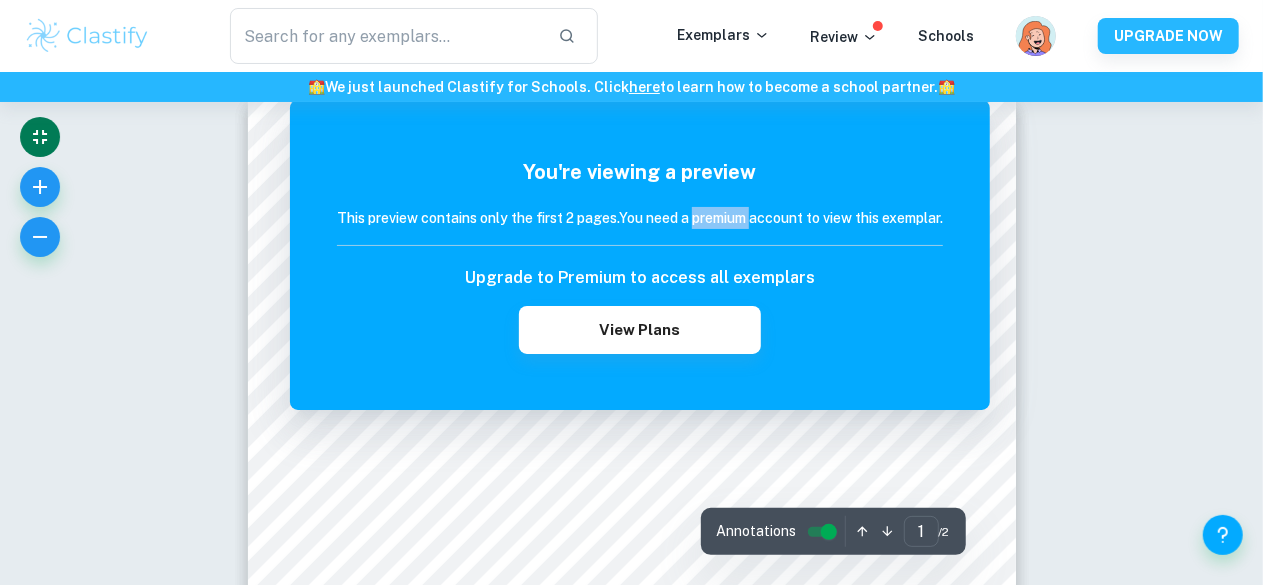 click on "This preview contains only the first 2 pages.  You need a premium account to view this exemplar." at bounding box center (640, 218) 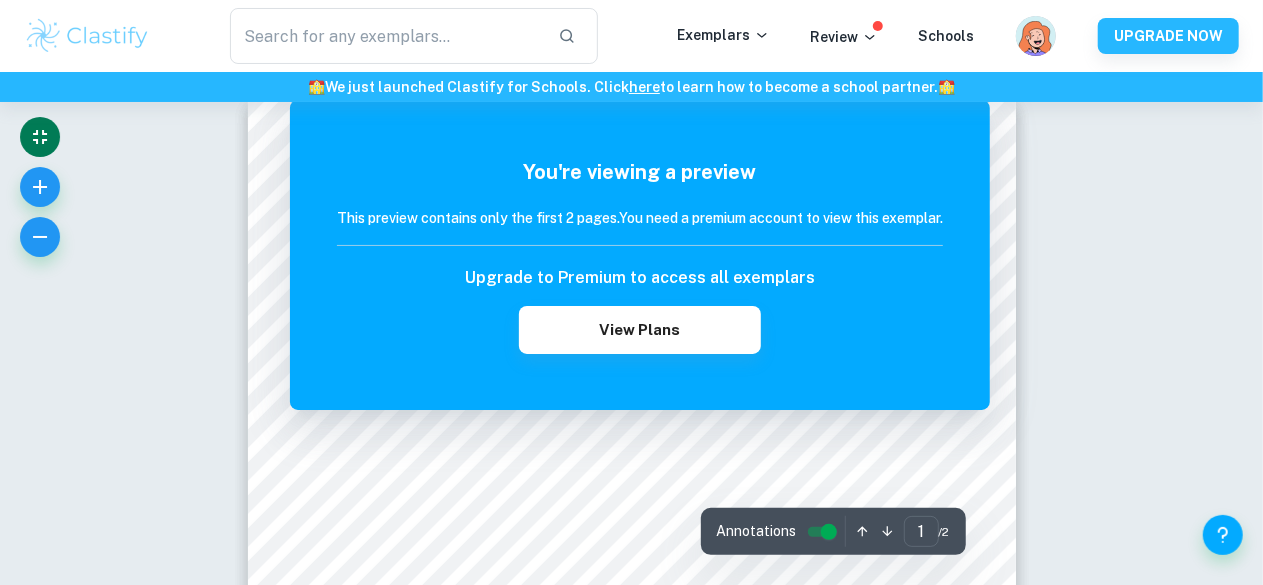 click on "This preview contains only the first 2 pages.  You need a premium account to view this exemplar." at bounding box center (640, 218) 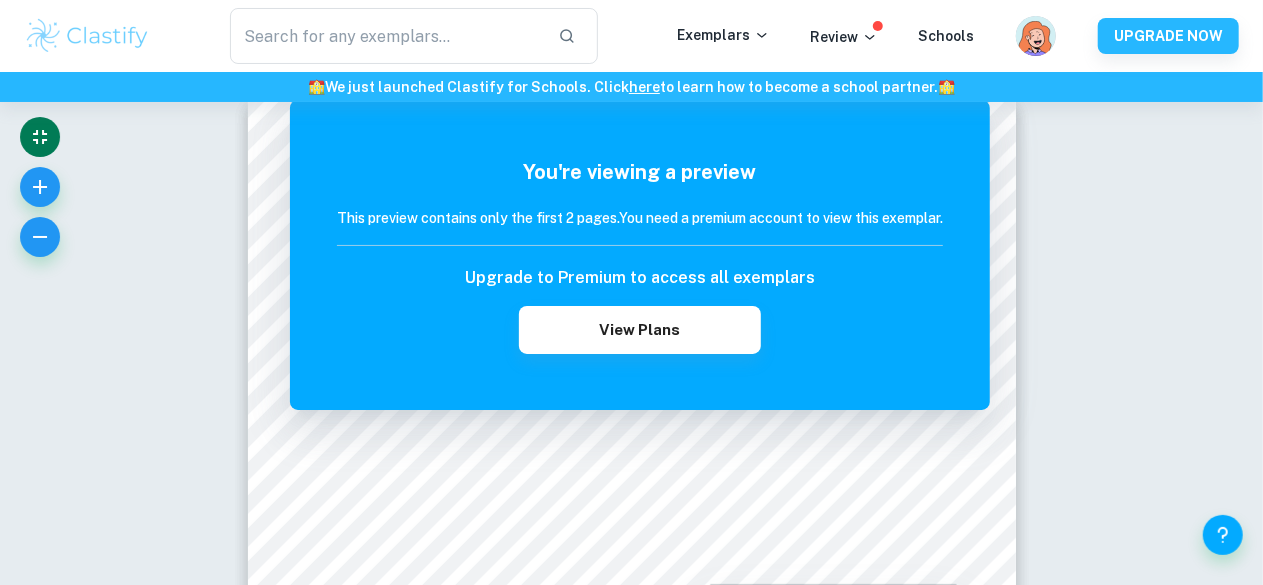 click on "This preview contains only the first 2 pages.  You need a premium account to view this exemplar." at bounding box center [640, 218] 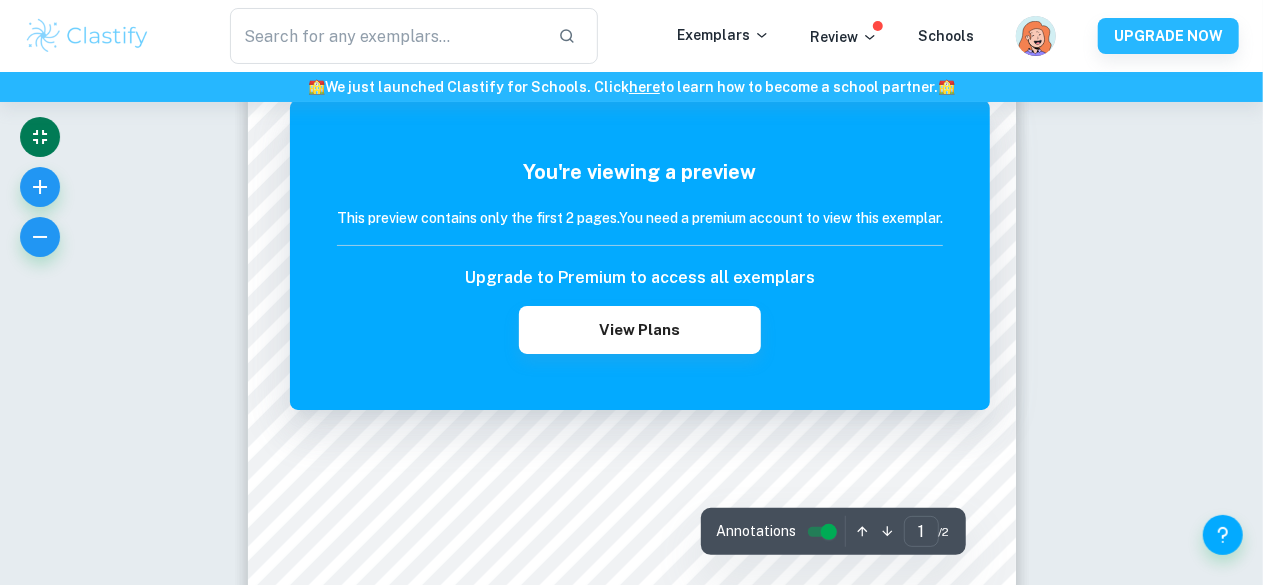 scroll, scrollTop: 610, scrollLeft: 0, axis: vertical 